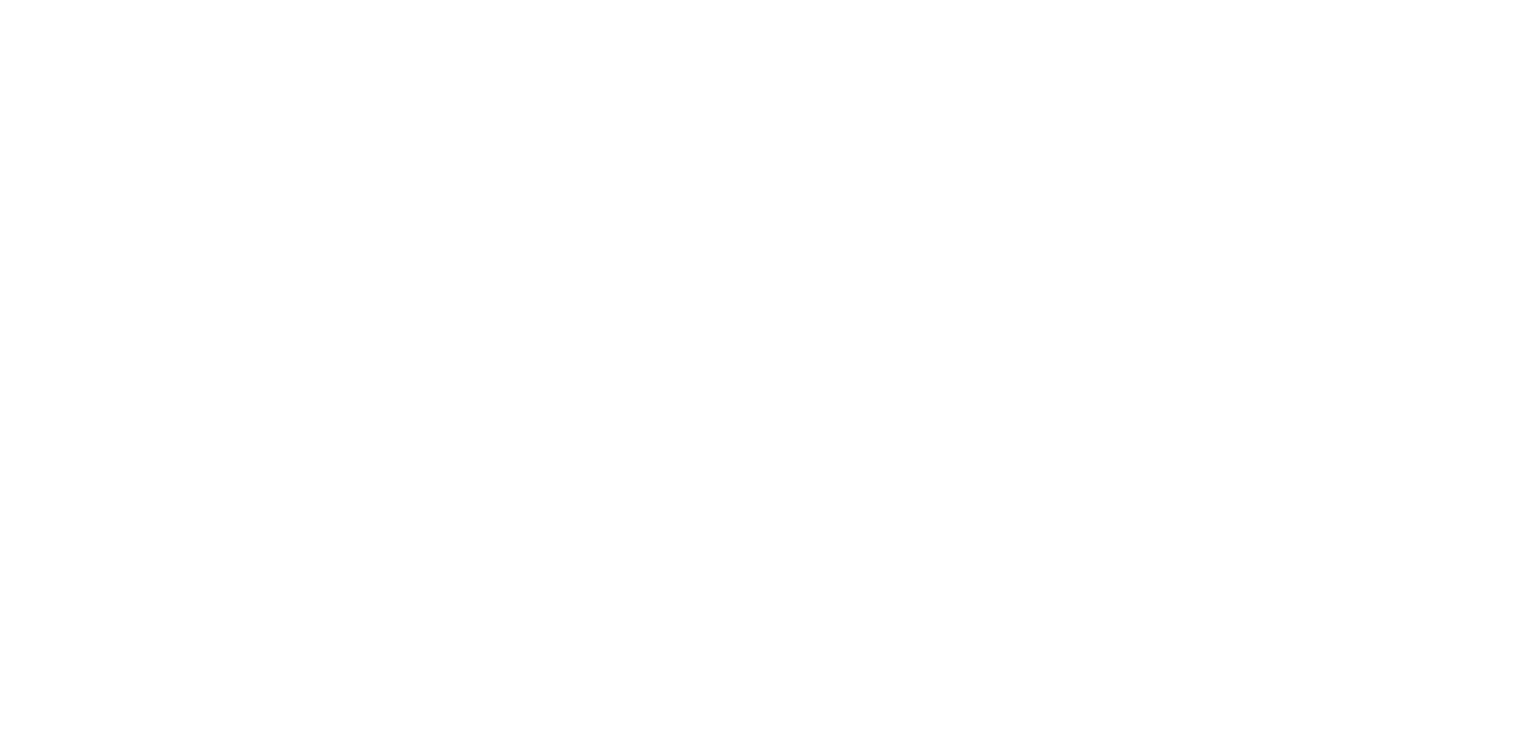 scroll, scrollTop: 0, scrollLeft: 0, axis: both 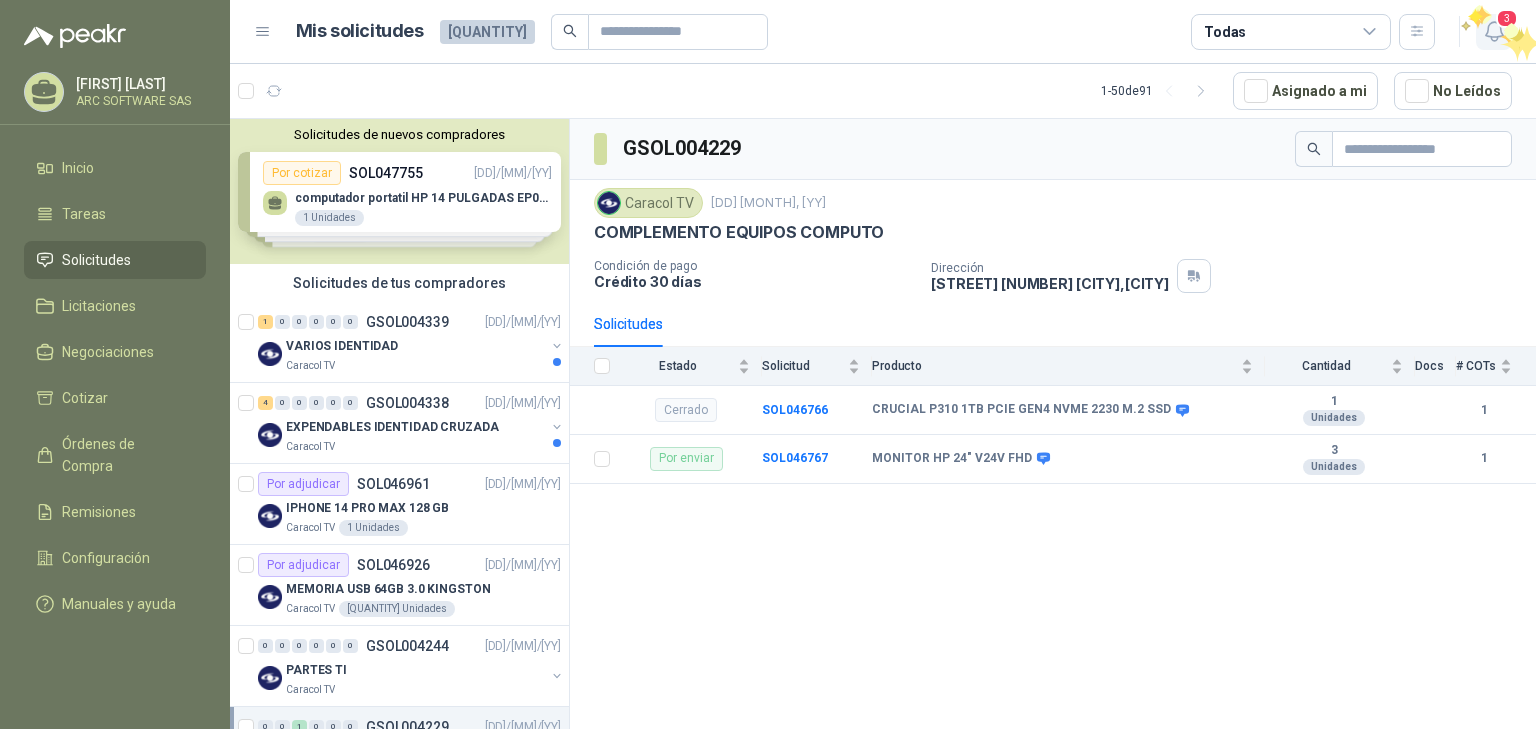 click on "3" at bounding box center [1494, 32] 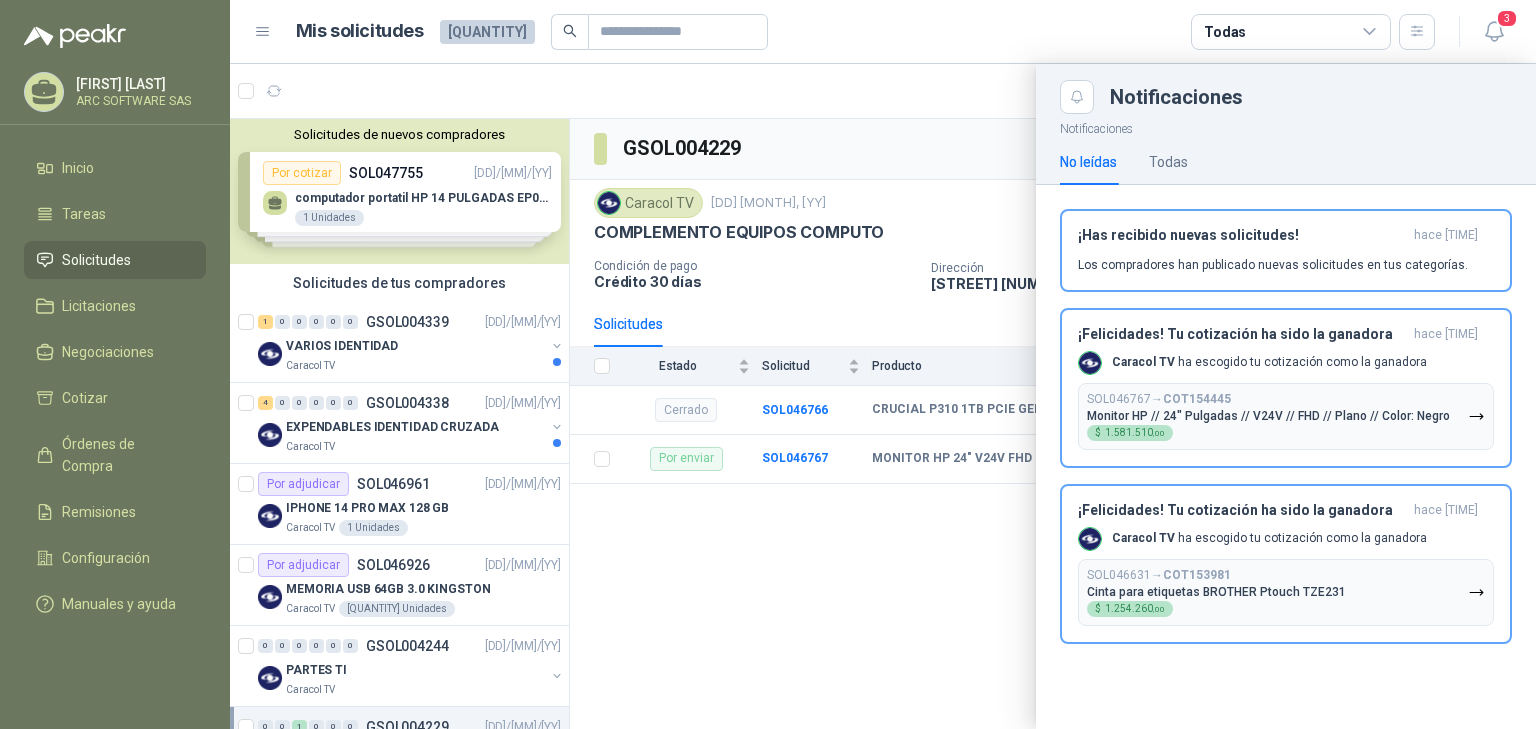 click at bounding box center (883, 396) 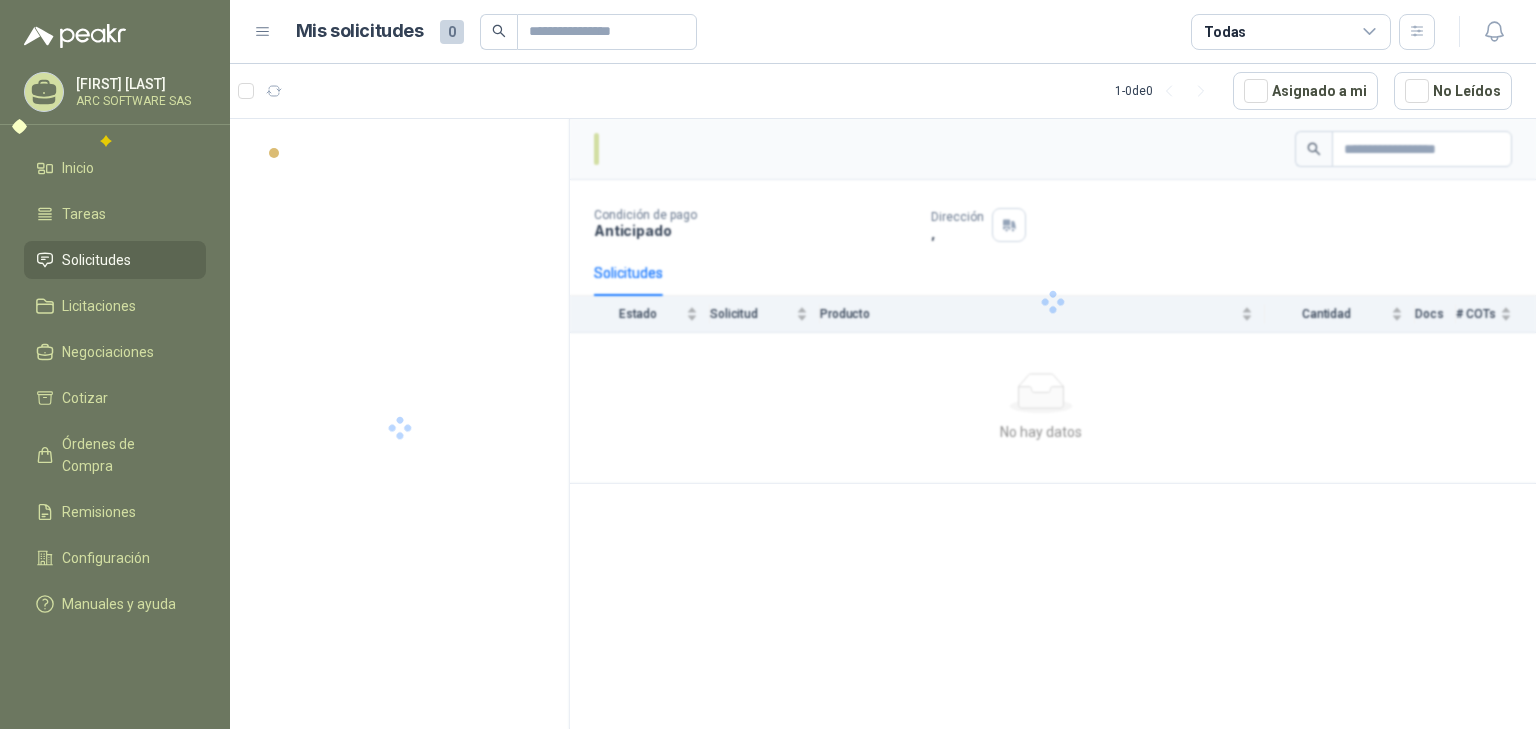 scroll, scrollTop: 0, scrollLeft: 0, axis: both 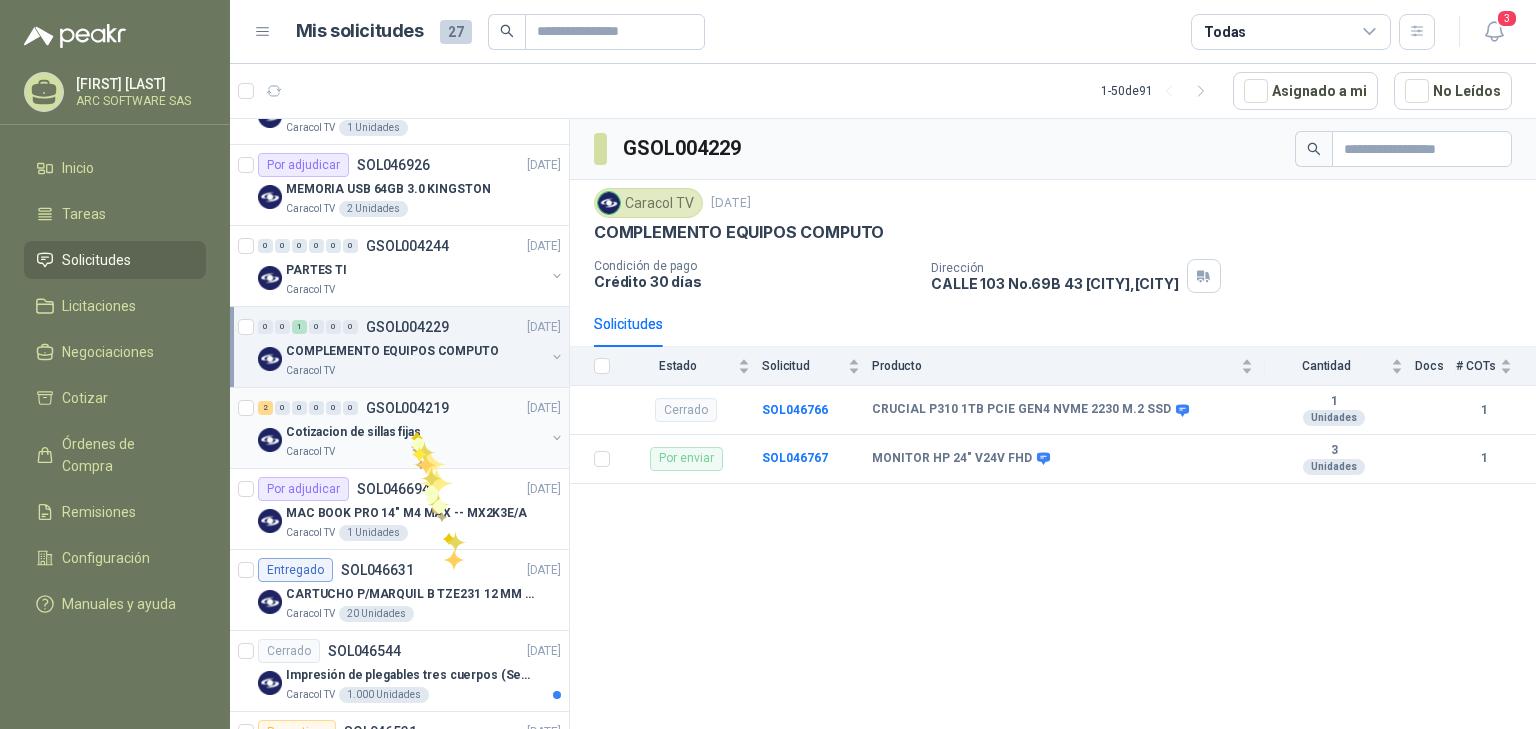 click on "Cotizacion de sillas fijas" at bounding box center (353, 432) 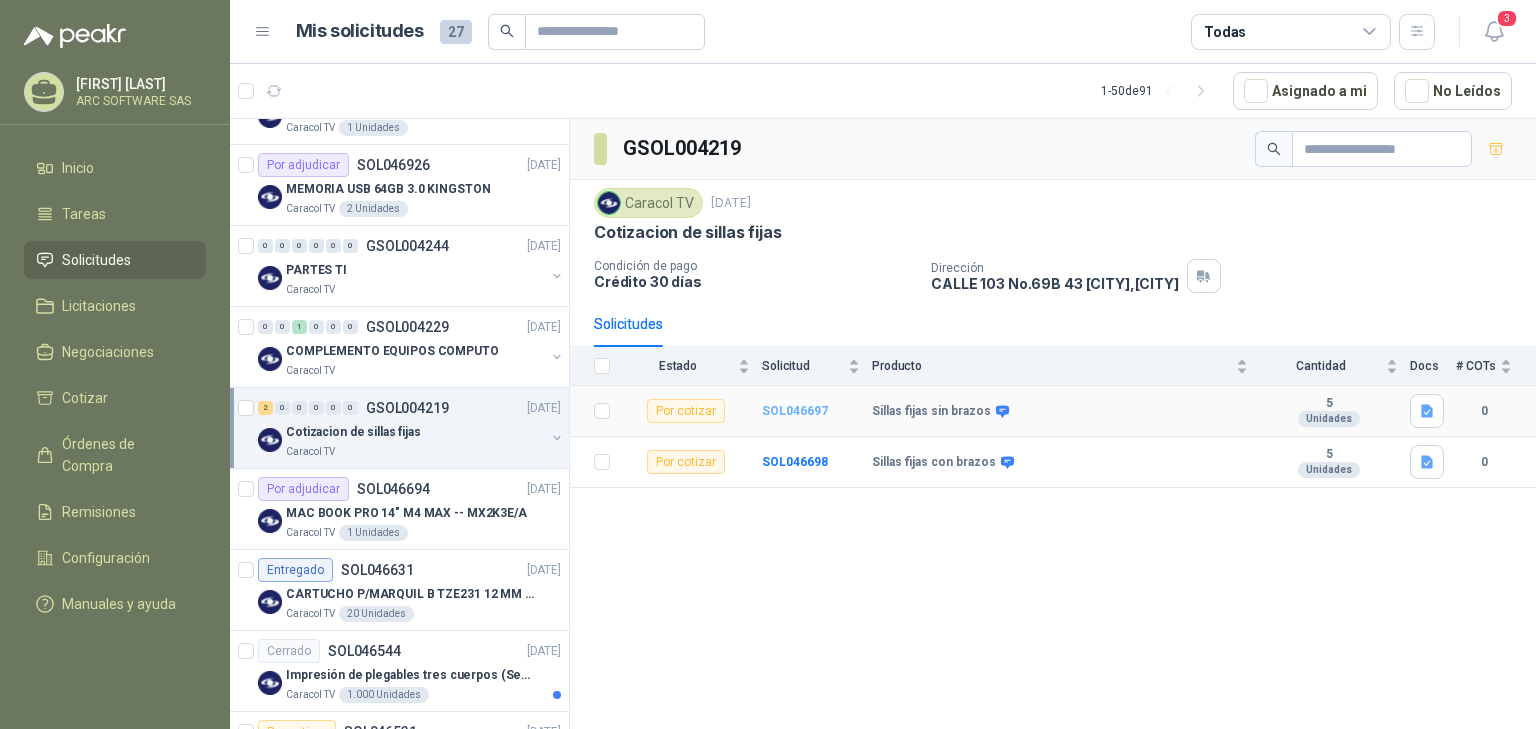 click on "SOL046697" at bounding box center [795, 411] 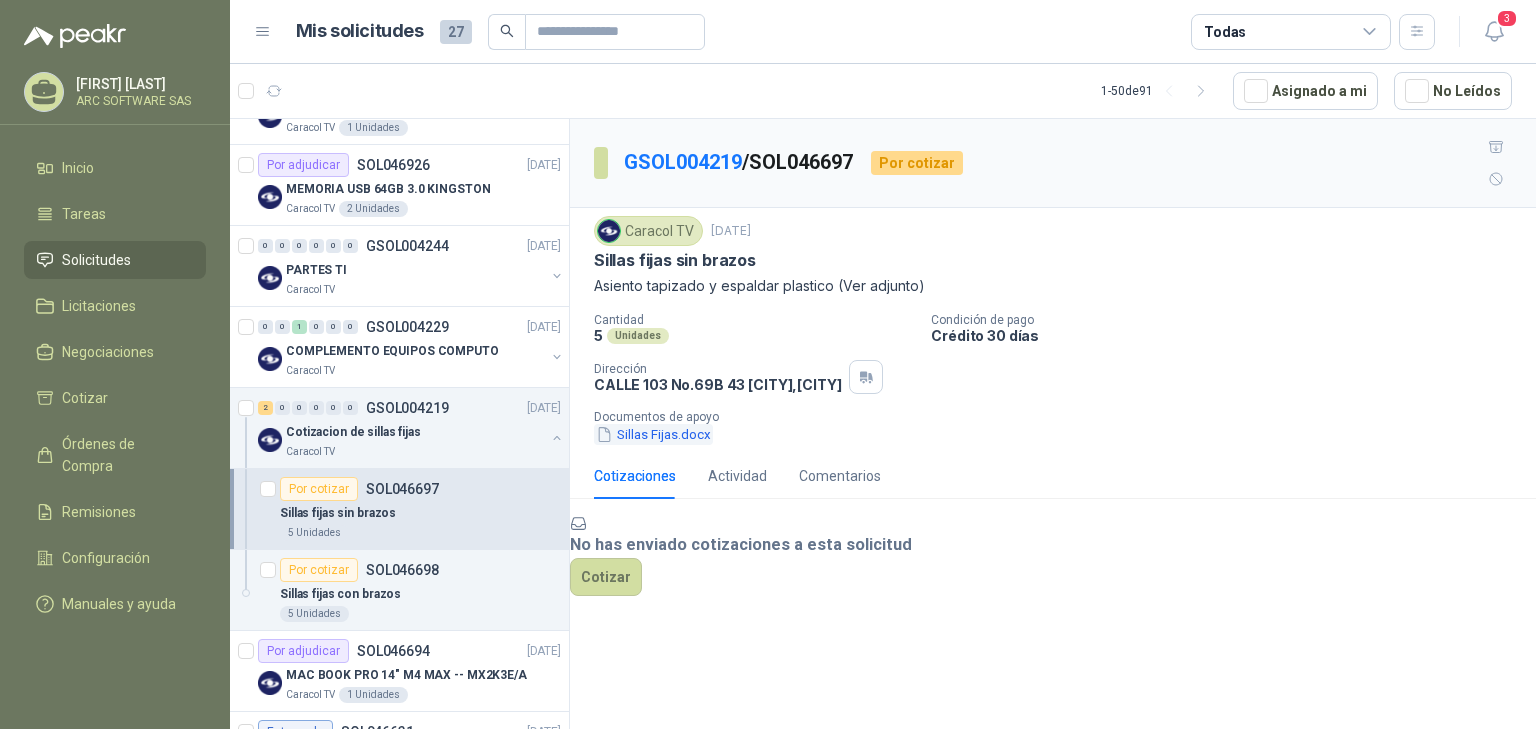 click on "Sillas Fijas.docx" at bounding box center (653, 434) 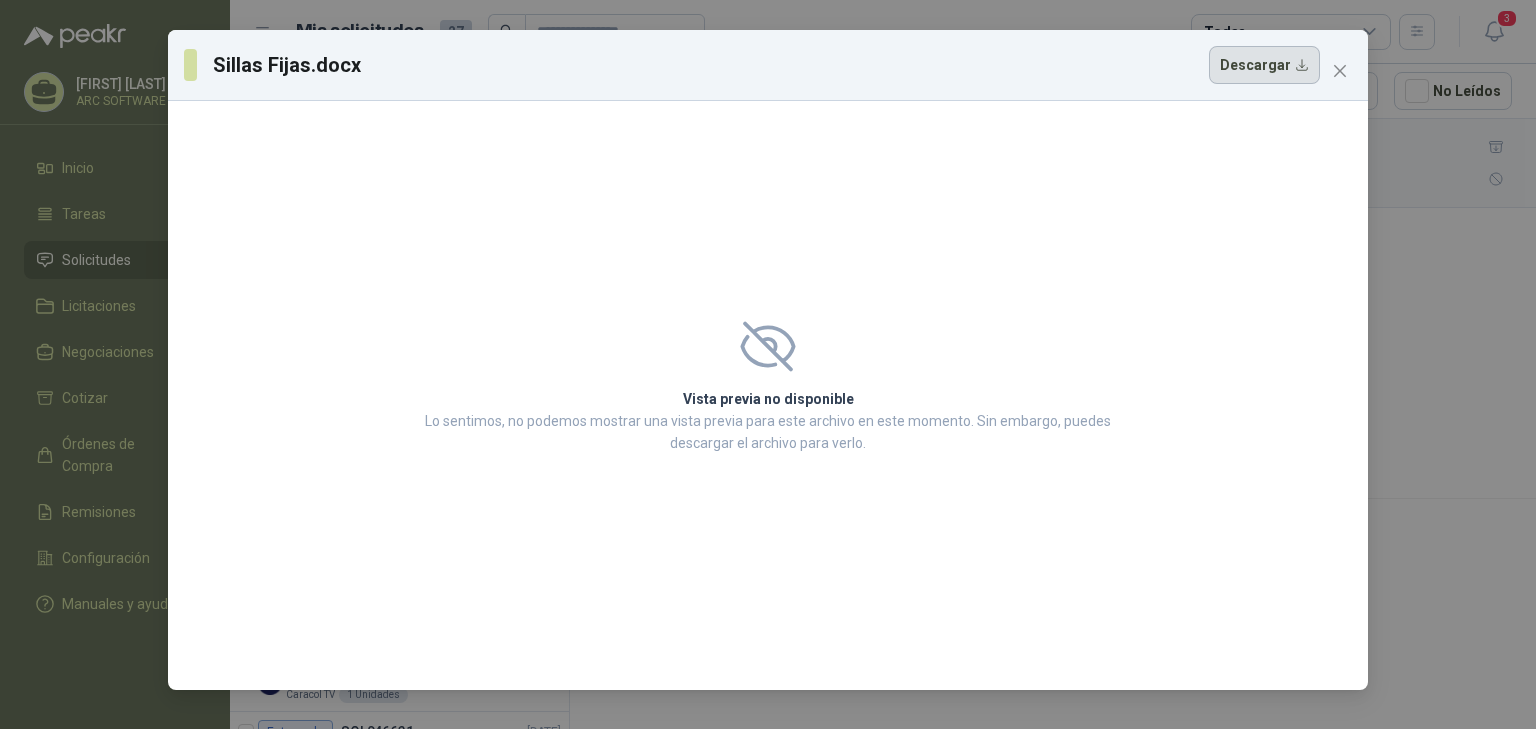 click on "Descargar" at bounding box center [1264, 65] 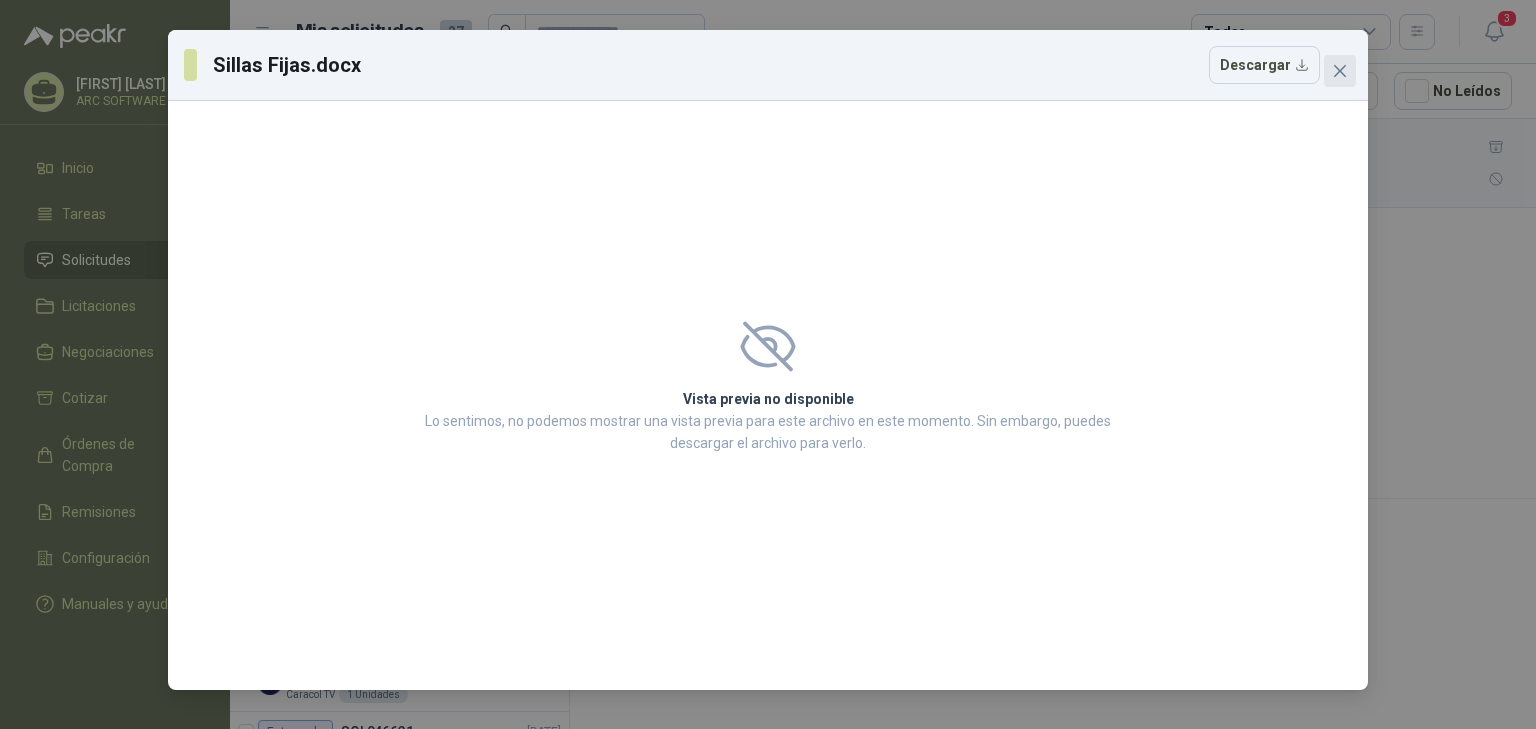 click at bounding box center (1340, 71) 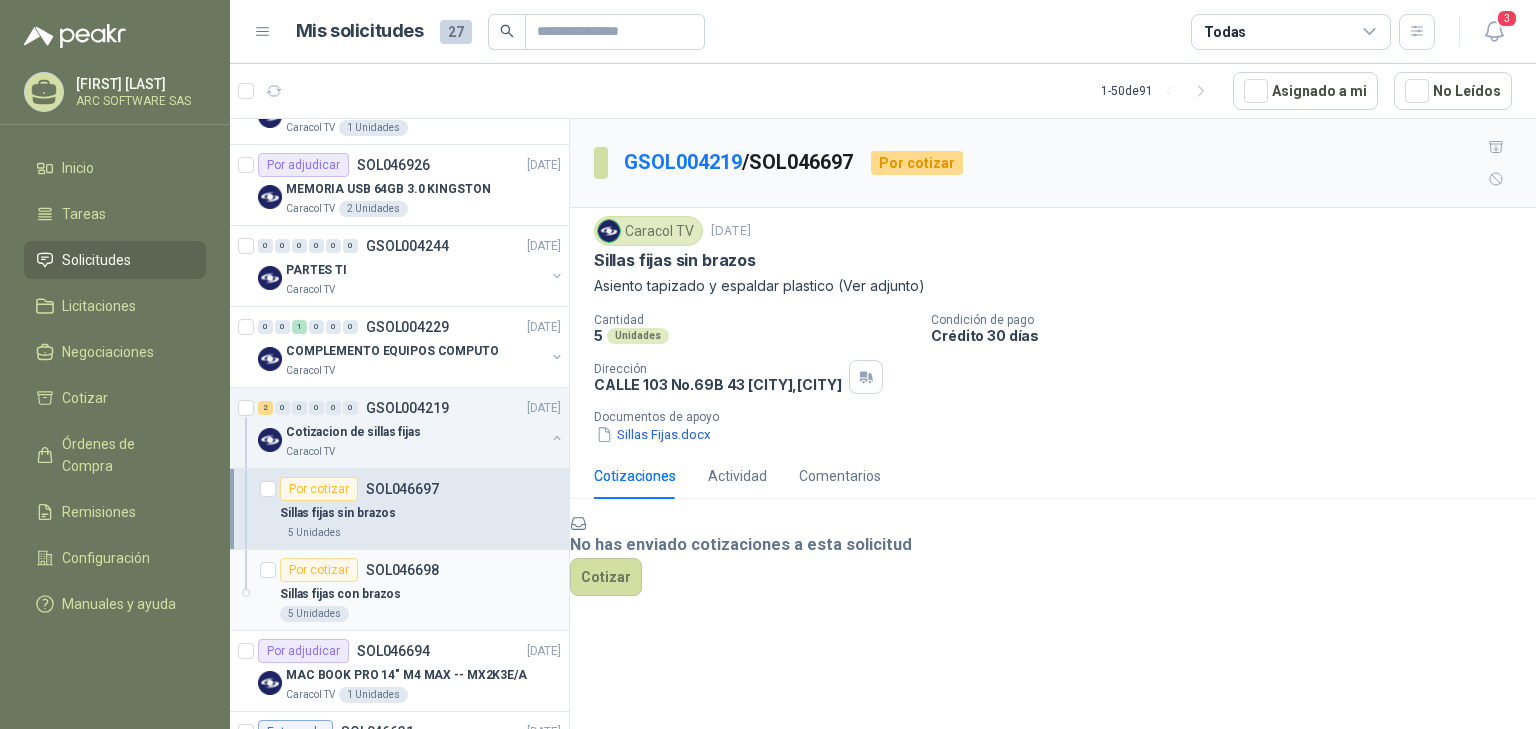 click on "Sillas fijas con brazos" at bounding box center [420, 594] 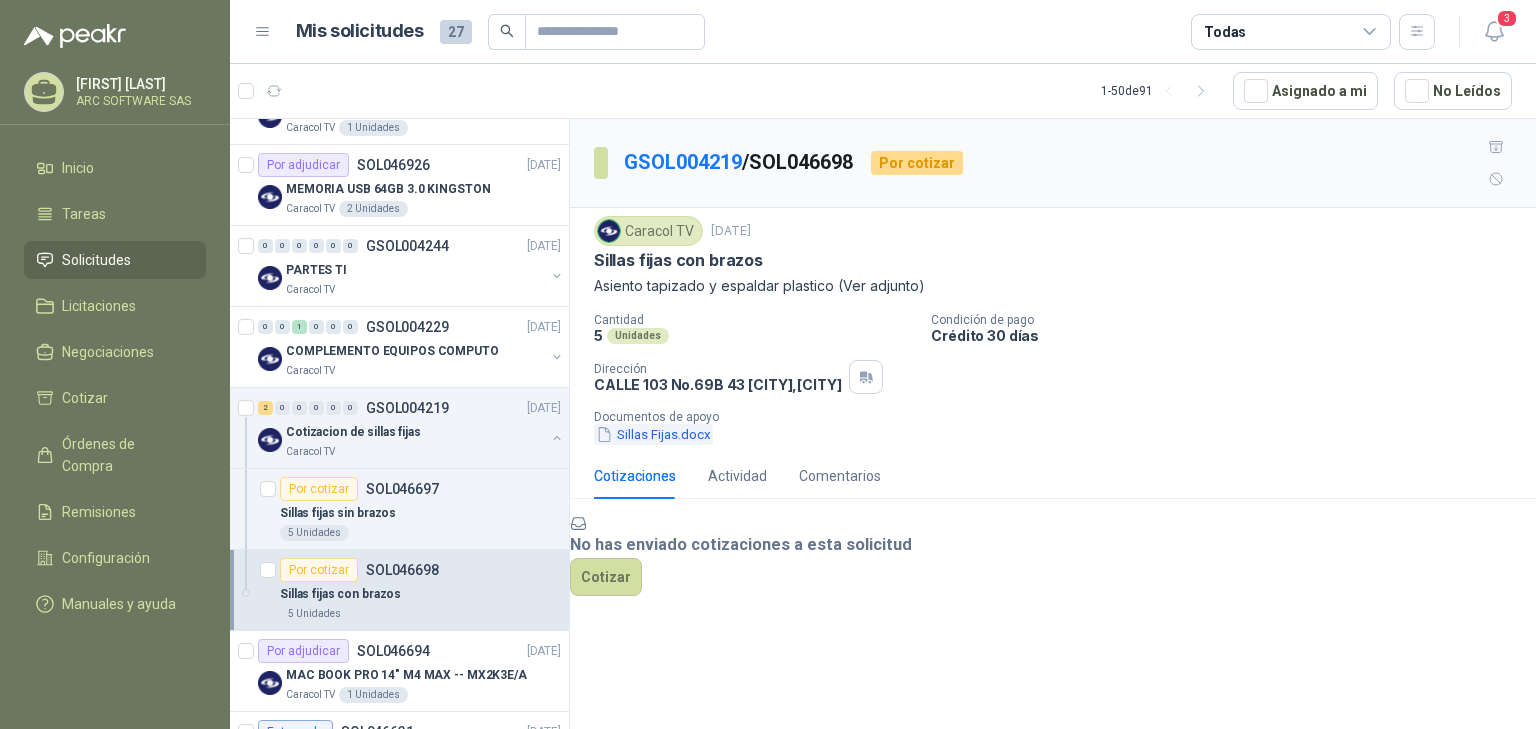 click on "Sillas Fijas.docx" at bounding box center (653, 434) 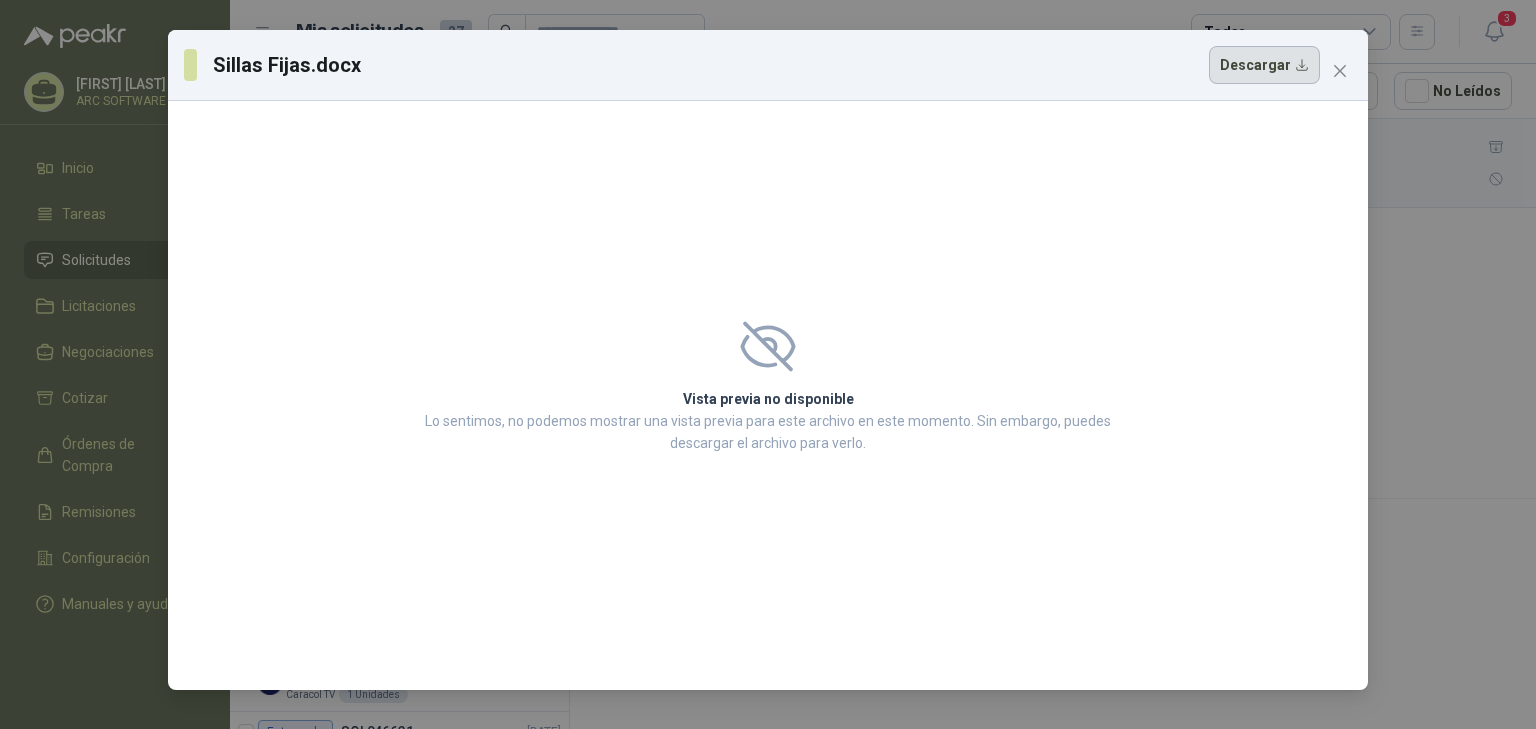 click on "Descargar" at bounding box center [1264, 65] 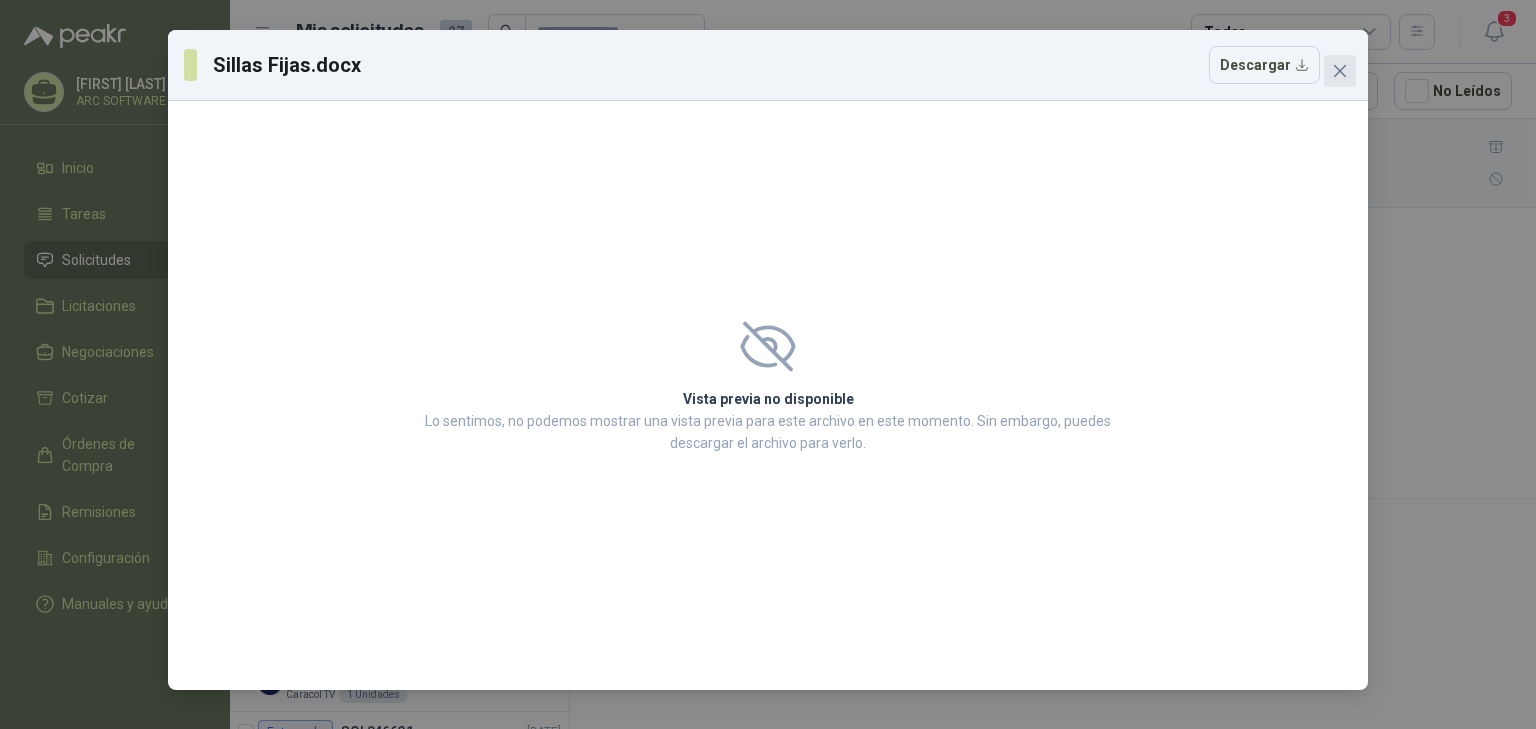 click at bounding box center [1340, 71] 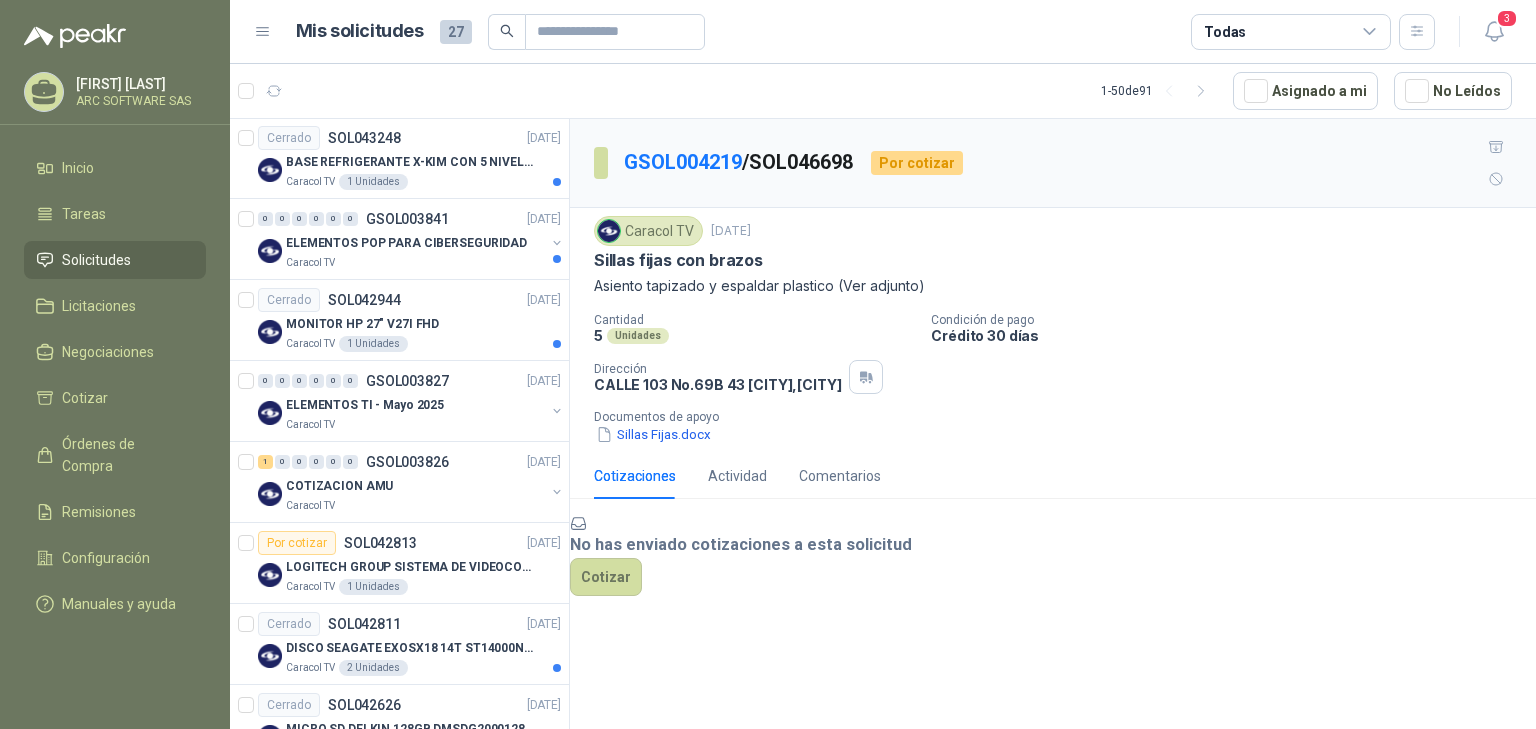 scroll, scrollTop: 3280, scrollLeft: 0, axis: vertical 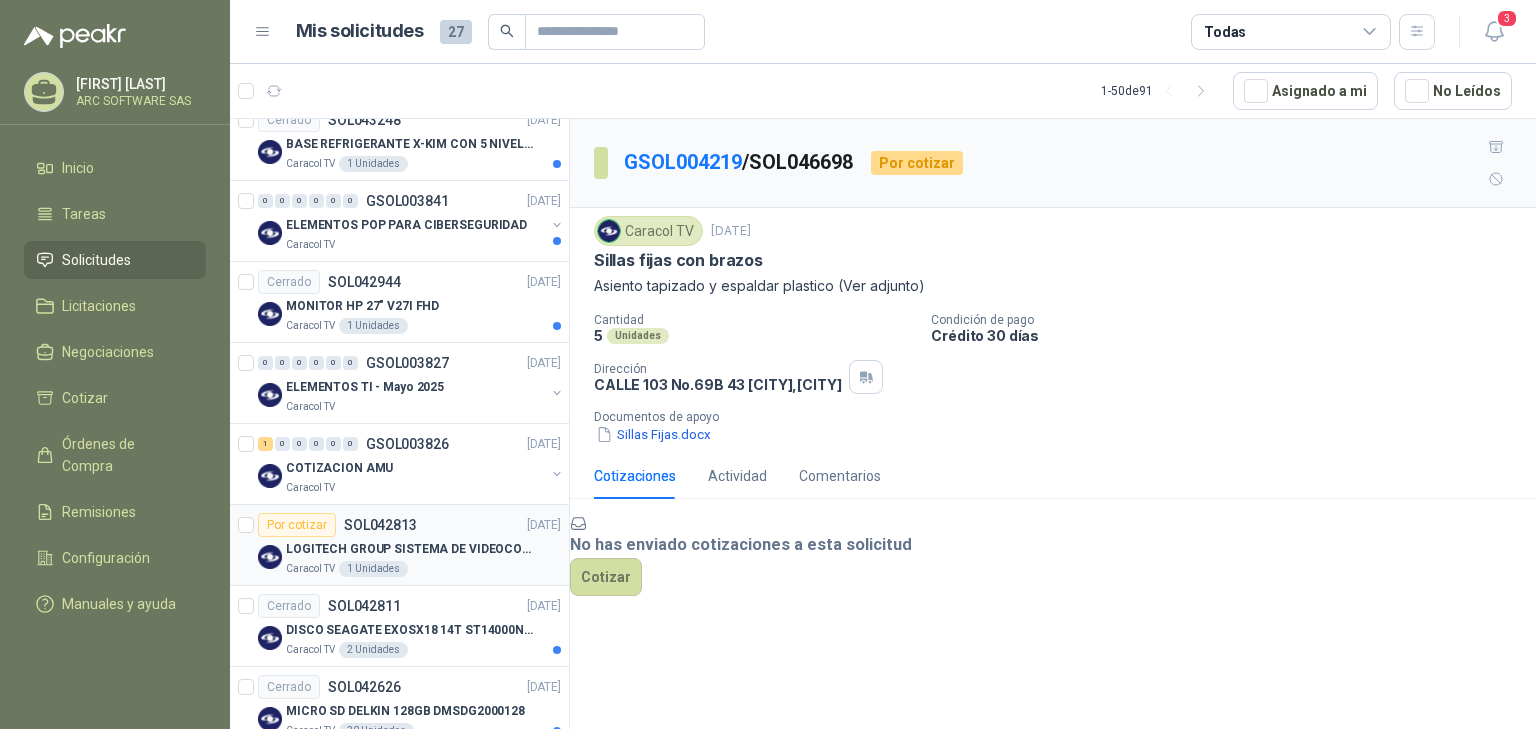 click on "Por cotizar SOL042813 20/05/25" at bounding box center (409, 525) 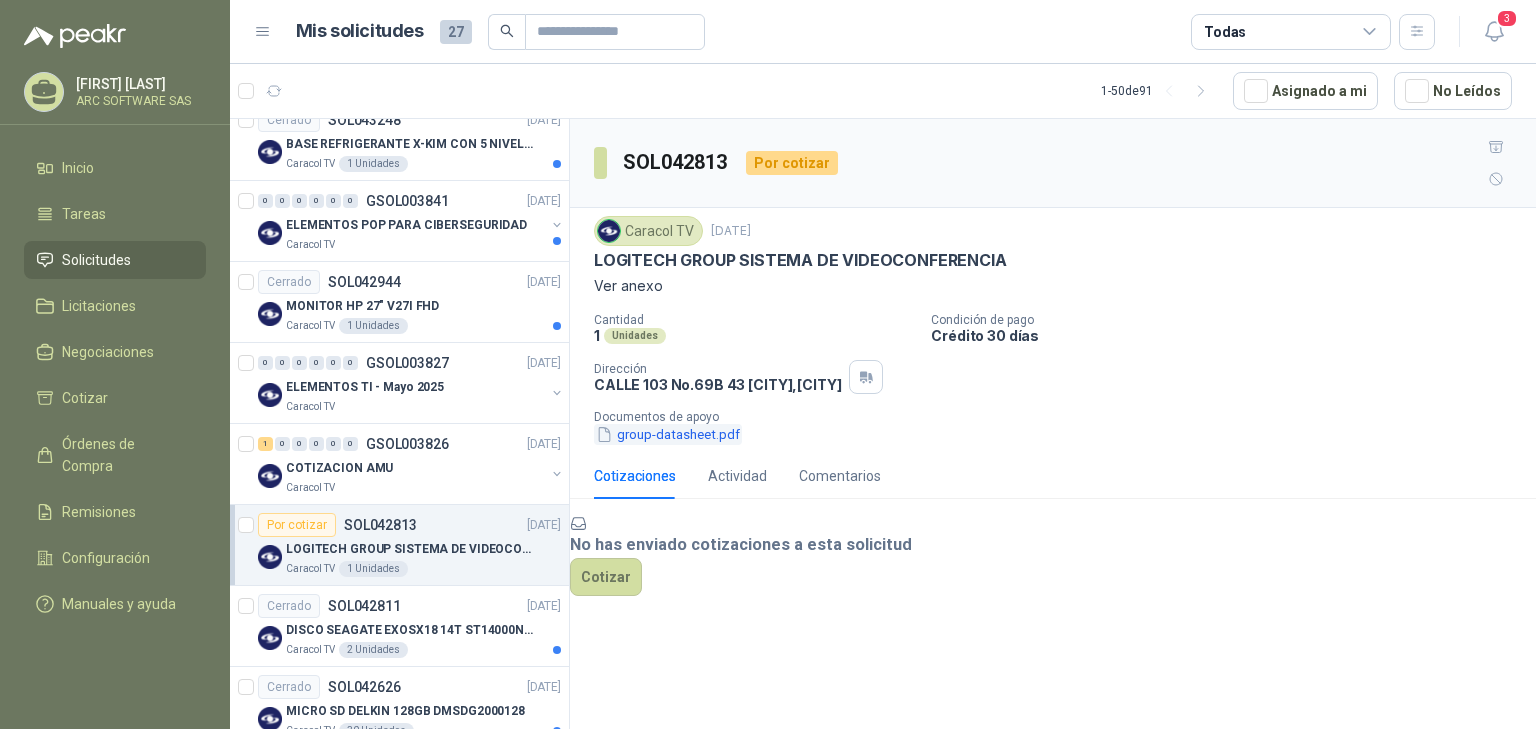 click on "group-datasheet.pdf" at bounding box center [668, 434] 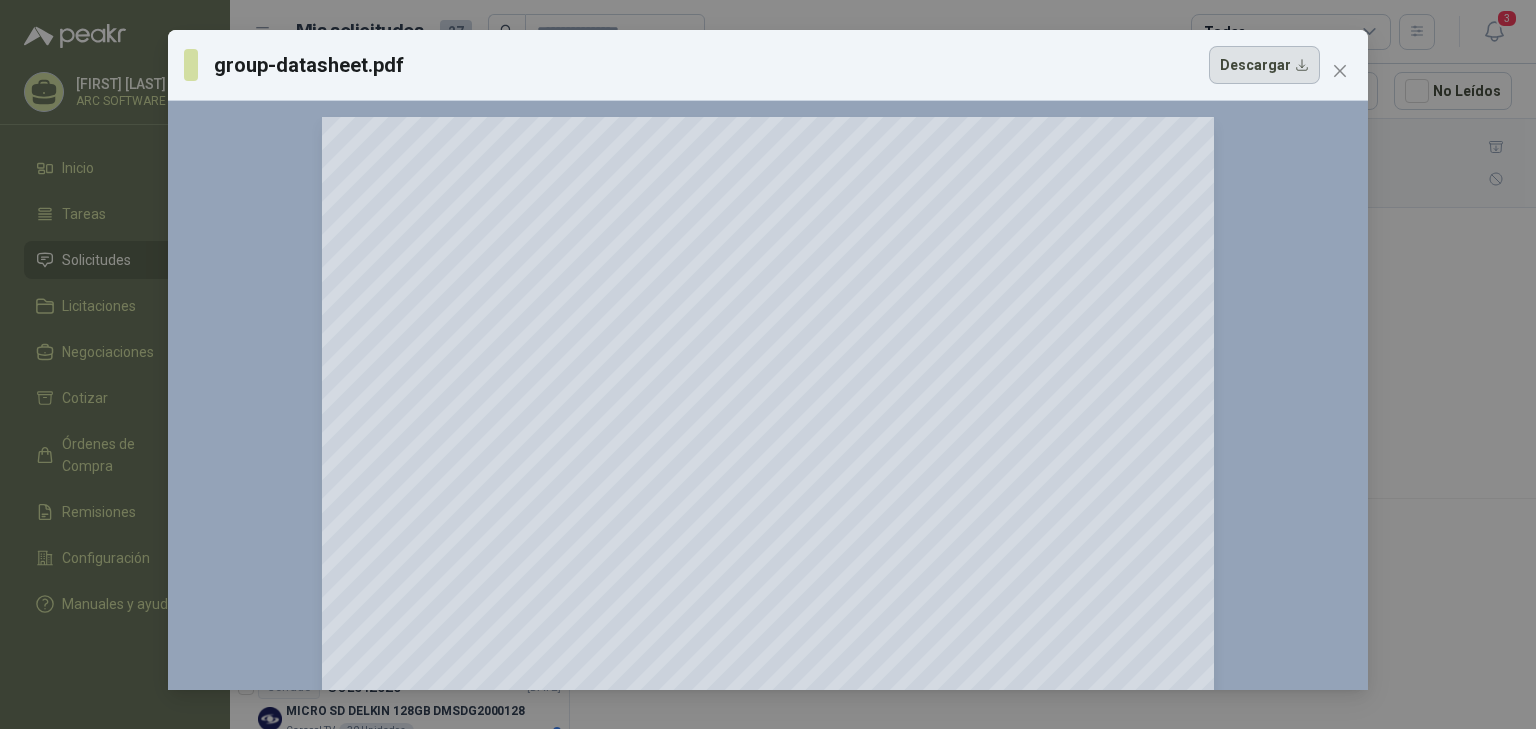 click on "Descargar" at bounding box center [1264, 65] 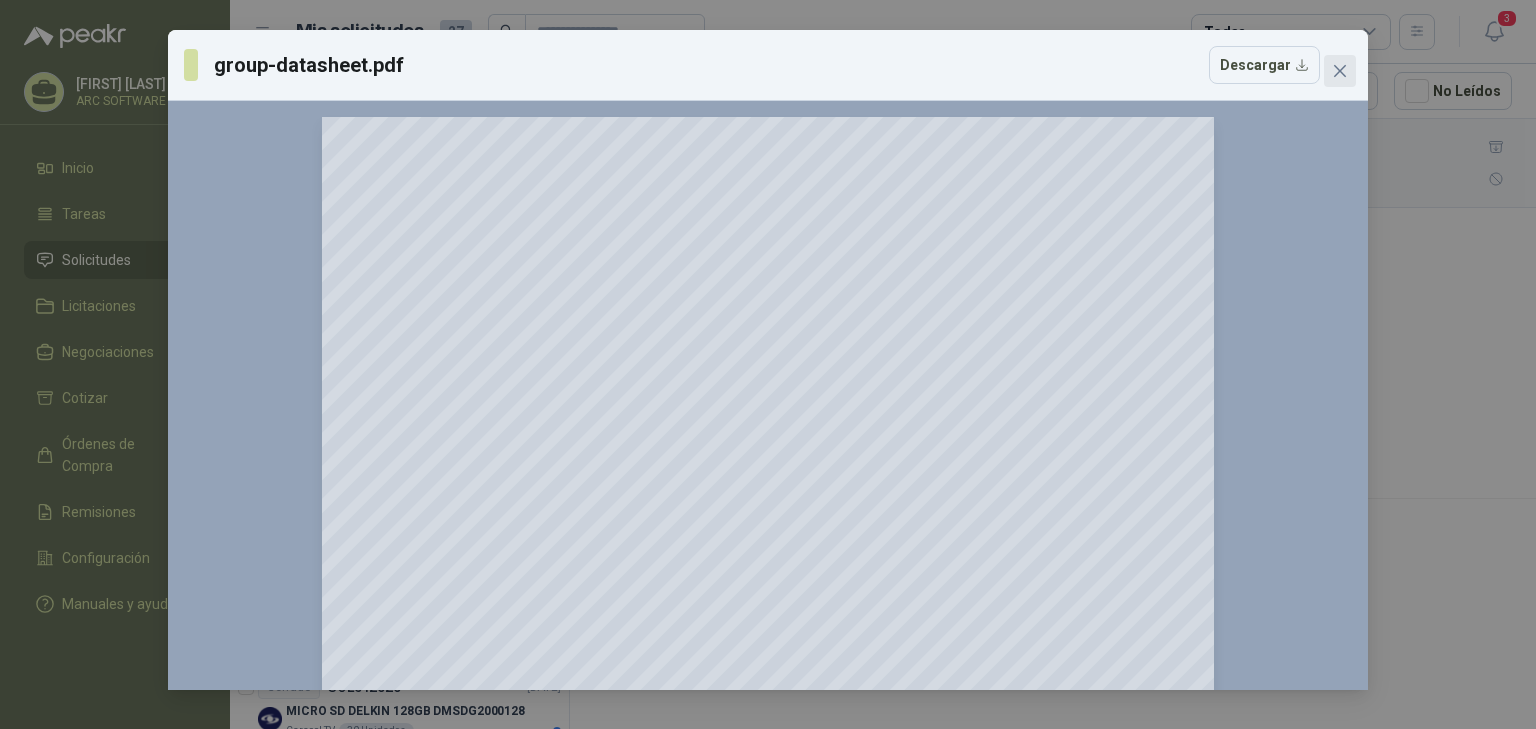 click at bounding box center [1340, 71] 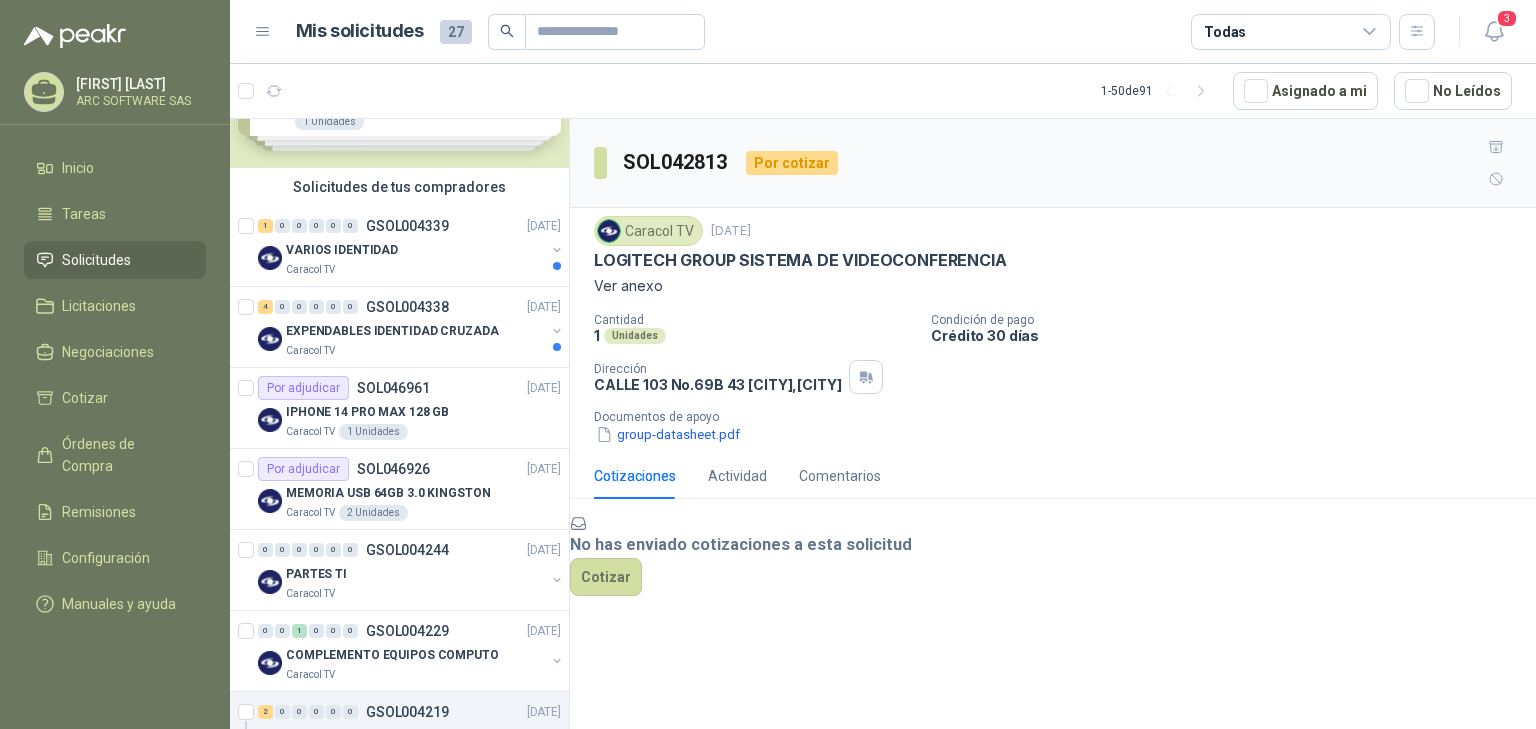 scroll, scrollTop: 0, scrollLeft: 0, axis: both 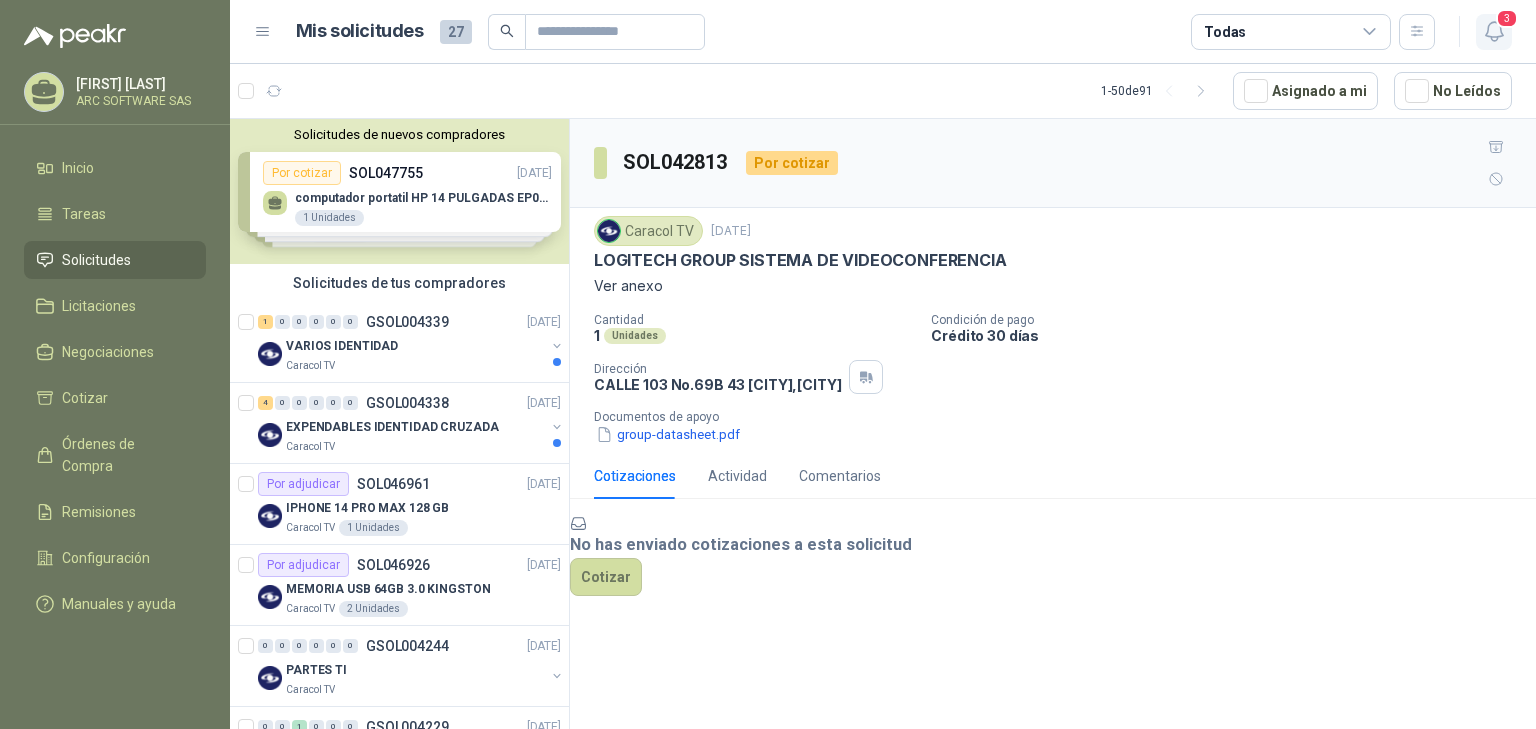 click at bounding box center (1493, 31) 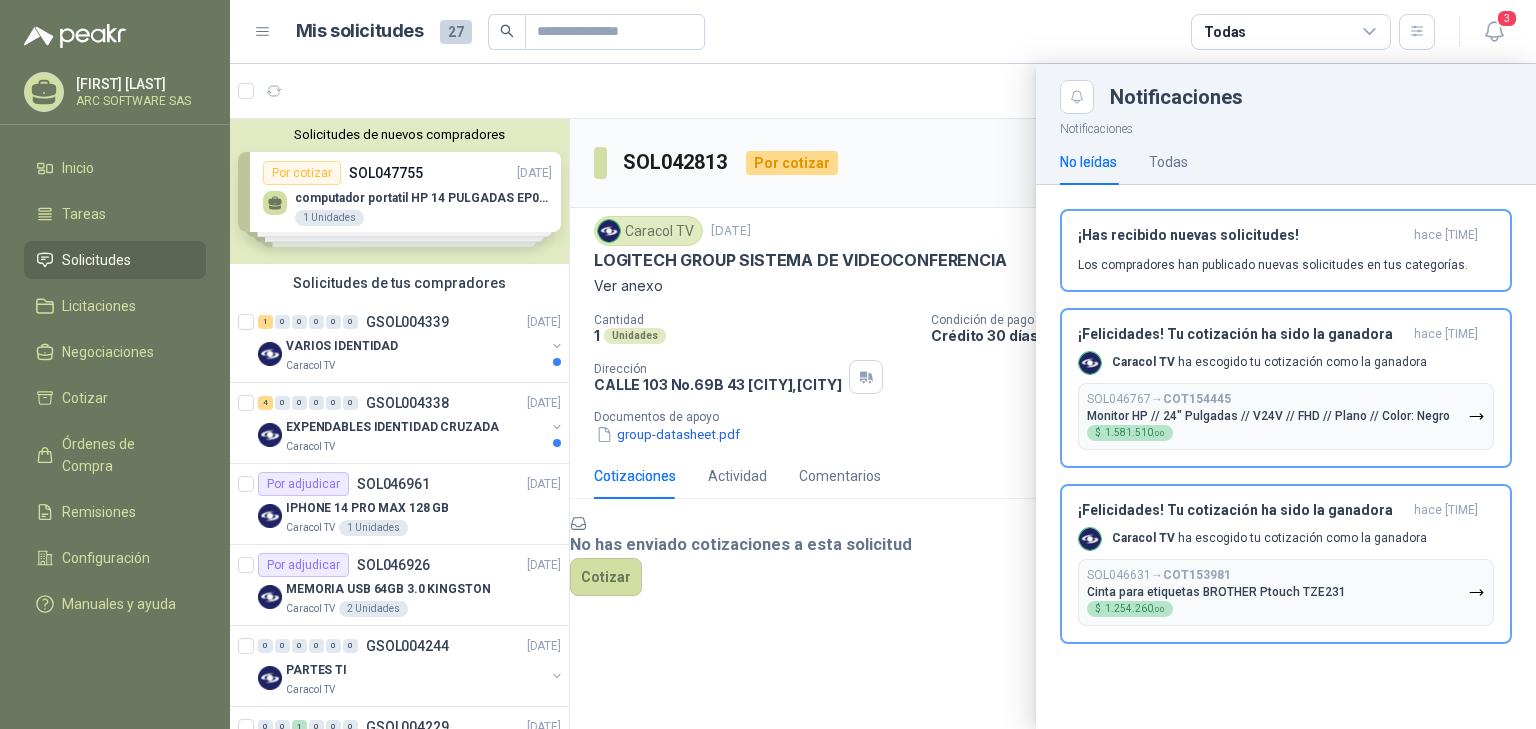 click at bounding box center (883, 396) 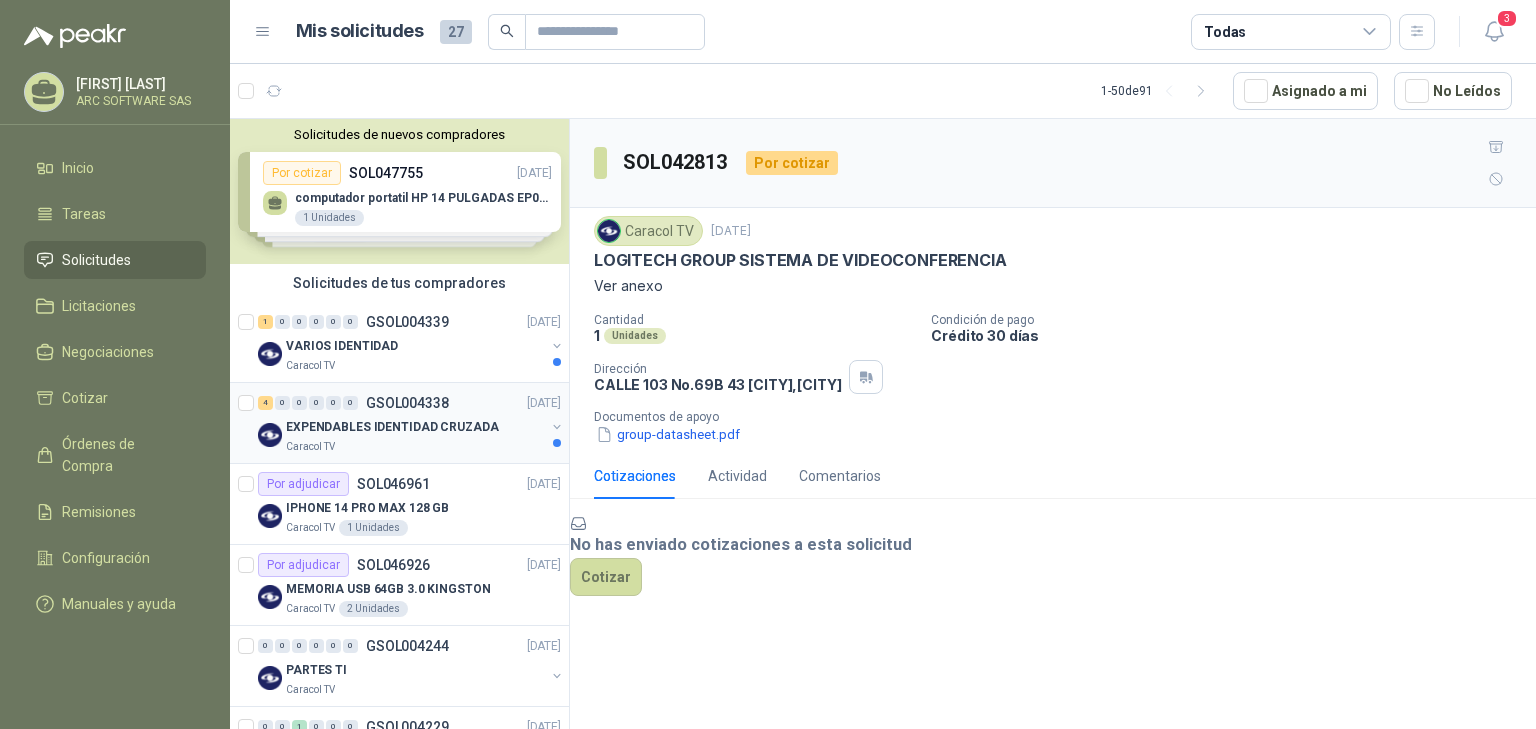 click on "EXPENDABLES  IDENTIDAD CRUZADA" at bounding box center (392, 427) 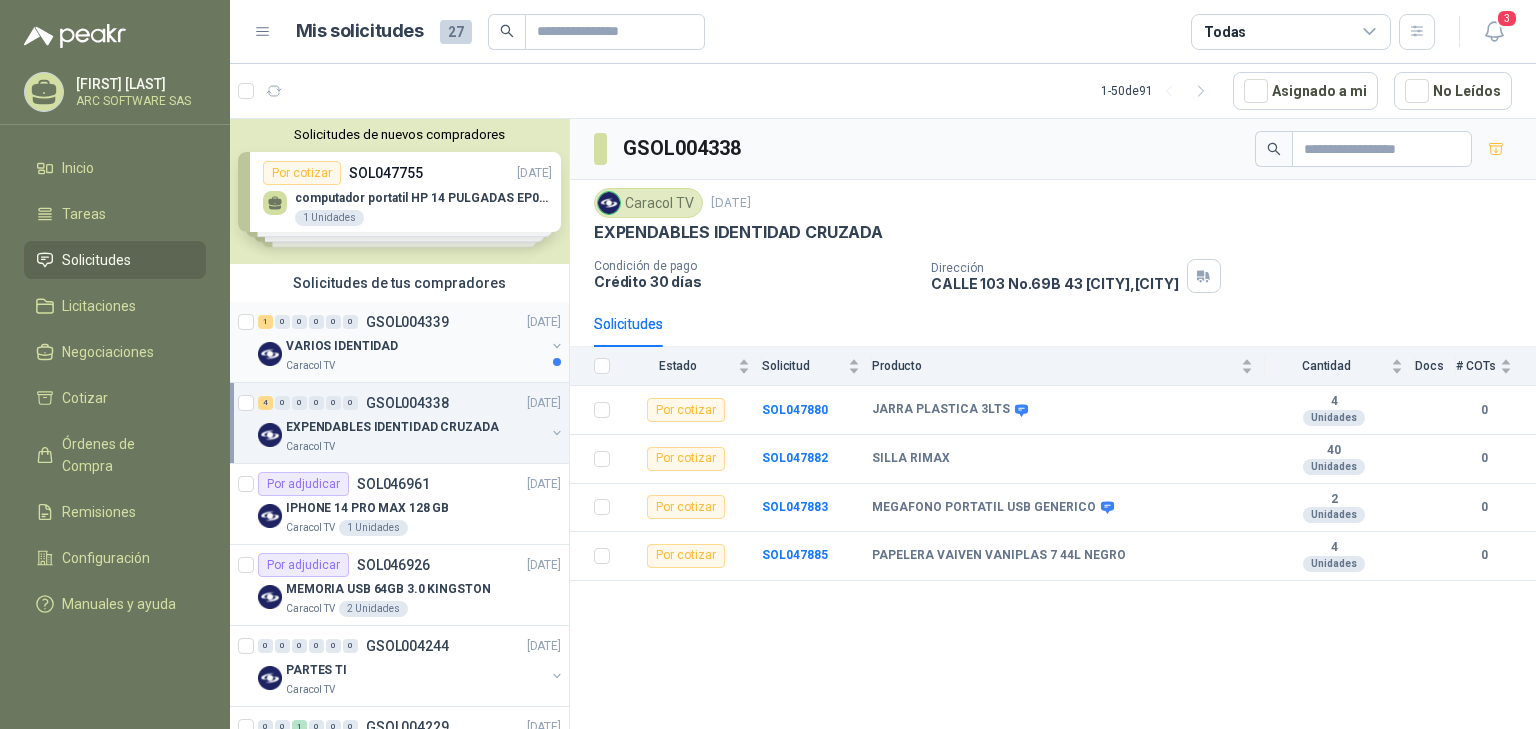 click on "VARIOS IDENTIDAD" at bounding box center (342, 346) 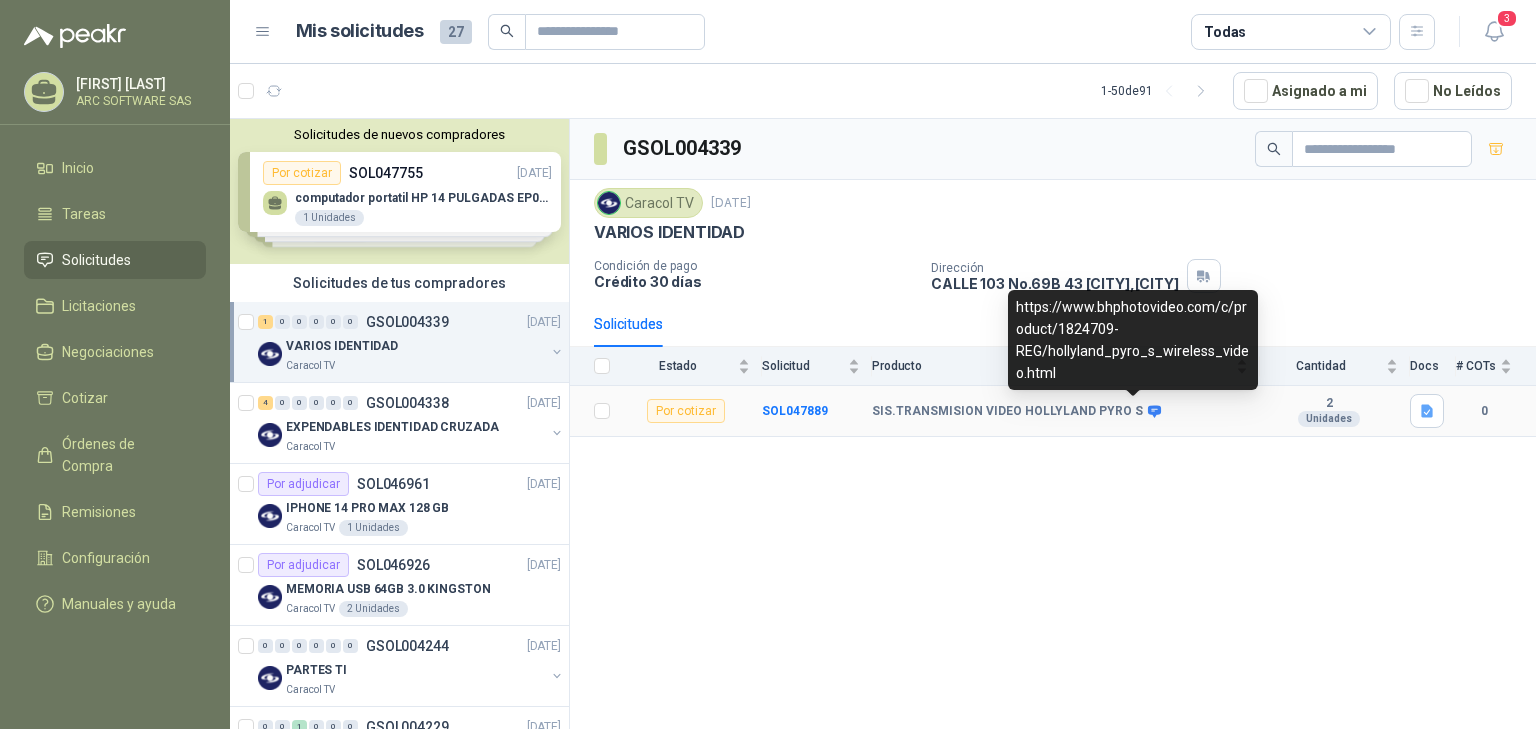 click at bounding box center (1154, 411) 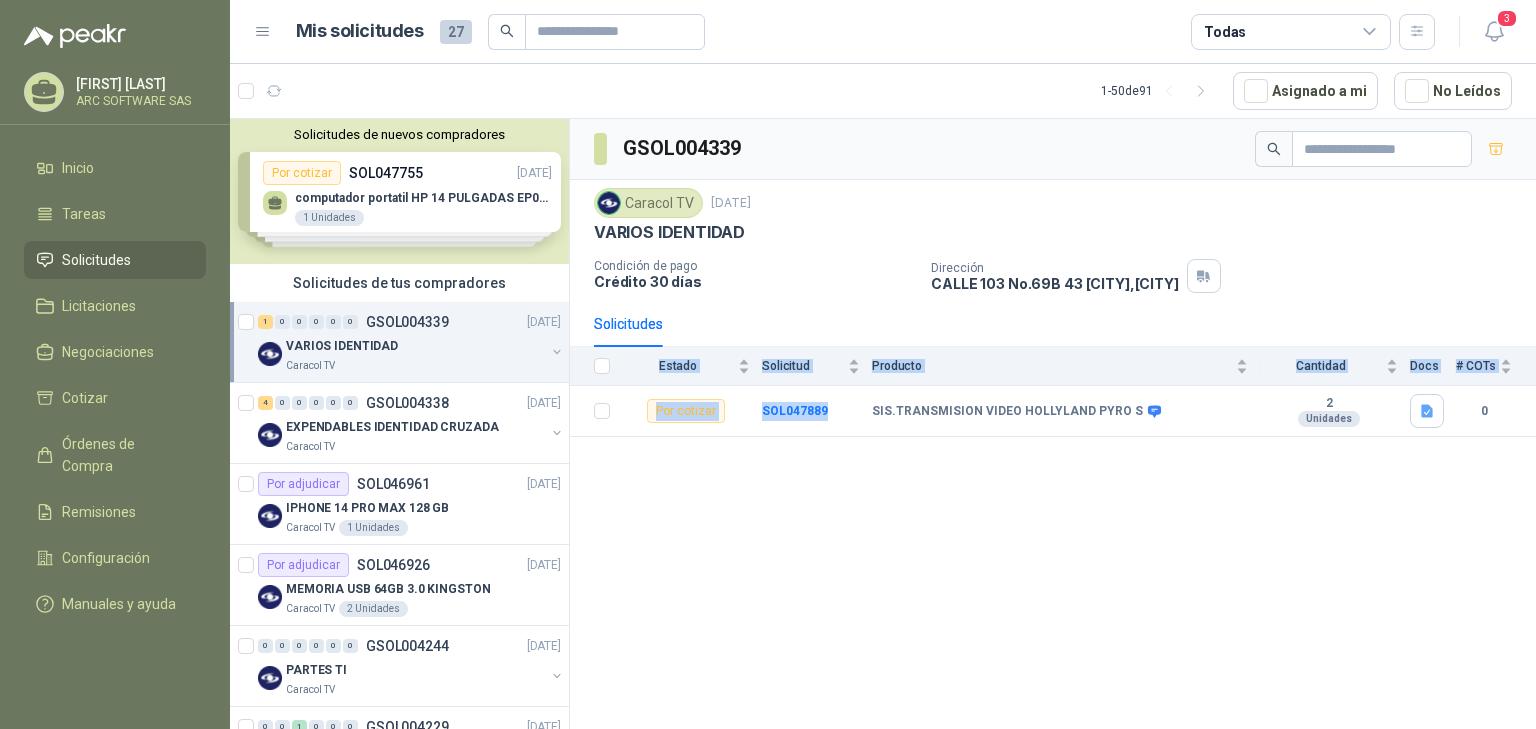 drag, startPoint x: 868, startPoint y: 400, endPoint x: 1082, endPoint y: 440, distance: 217.70622 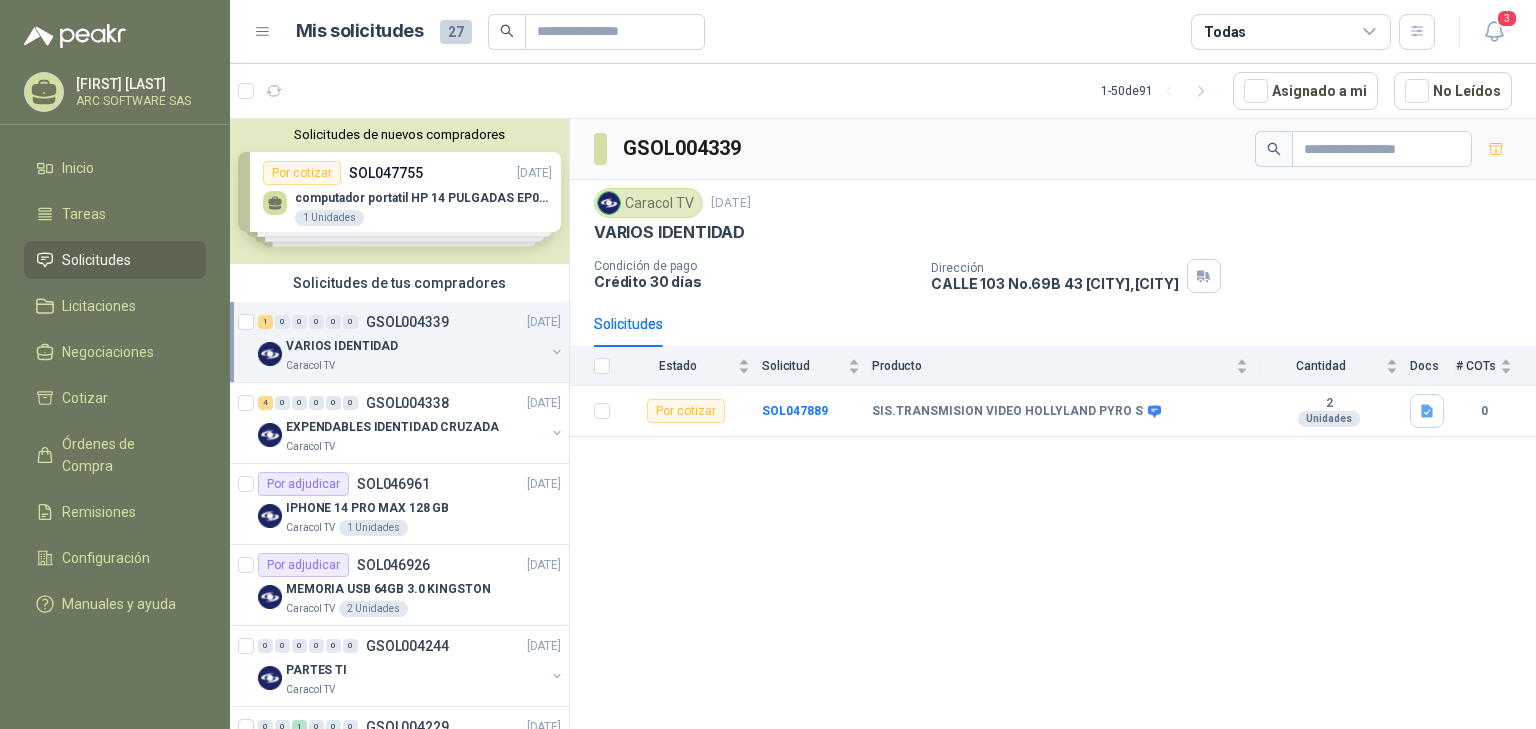 click on "GSOL004339   Caracol TV 3 jul, 2025   VARIOS IDENTIDAD Condición de pago Crédito 30 días Dirección CALLE 103 No.69B 43   Bogotá D.C. ,  Bogotá D.C. Solicitudes Estado Solicitud Producto Cantidad Docs # COTs Por cotizar SOL047889 SIS.TRANSMISION VIDEO HOLLYLAND PYRO S 2 Unidades 0" at bounding box center [1053, 427] 